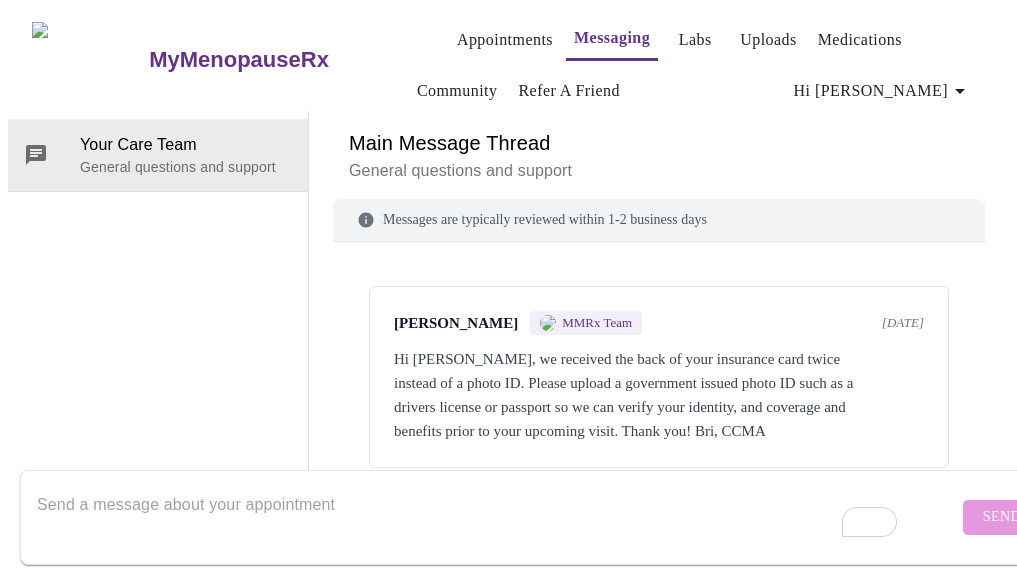 scroll, scrollTop: 103, scrollLeft: 0, axis: vertical 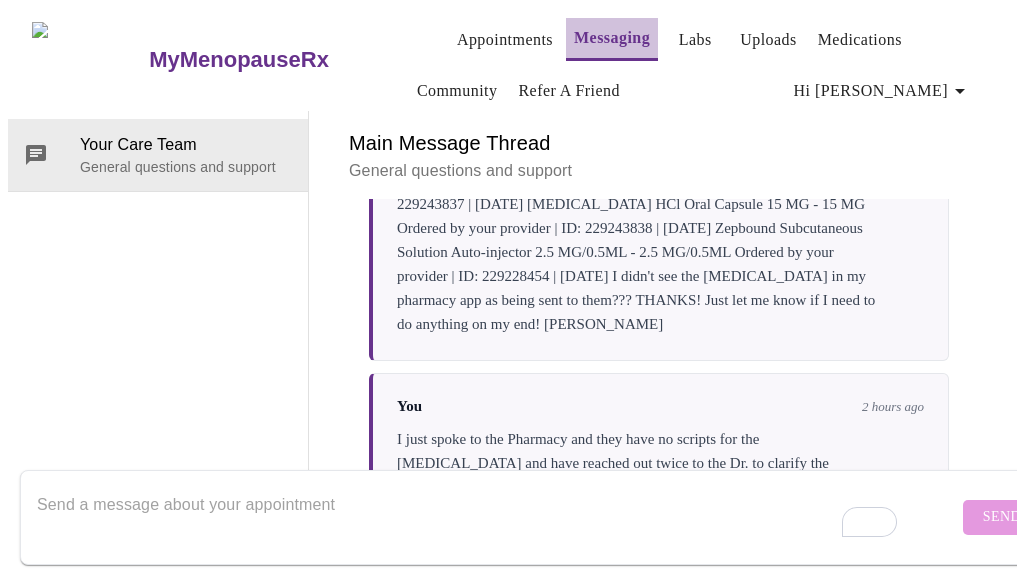 click on "Messaging" at bounding box center (612, 38) 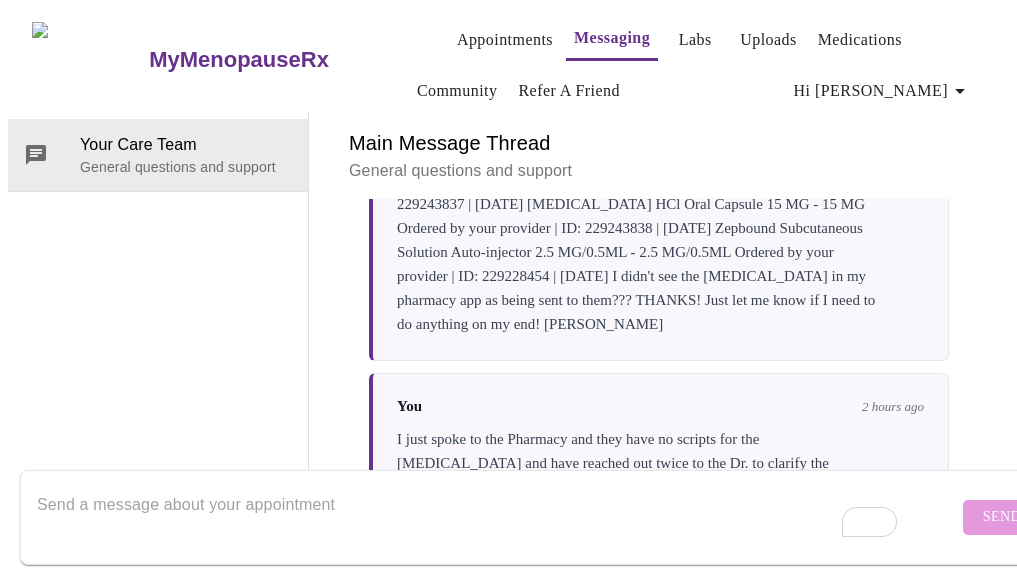 scroll, scrollTop: 103, scrollLeft: 0, axis: vertical 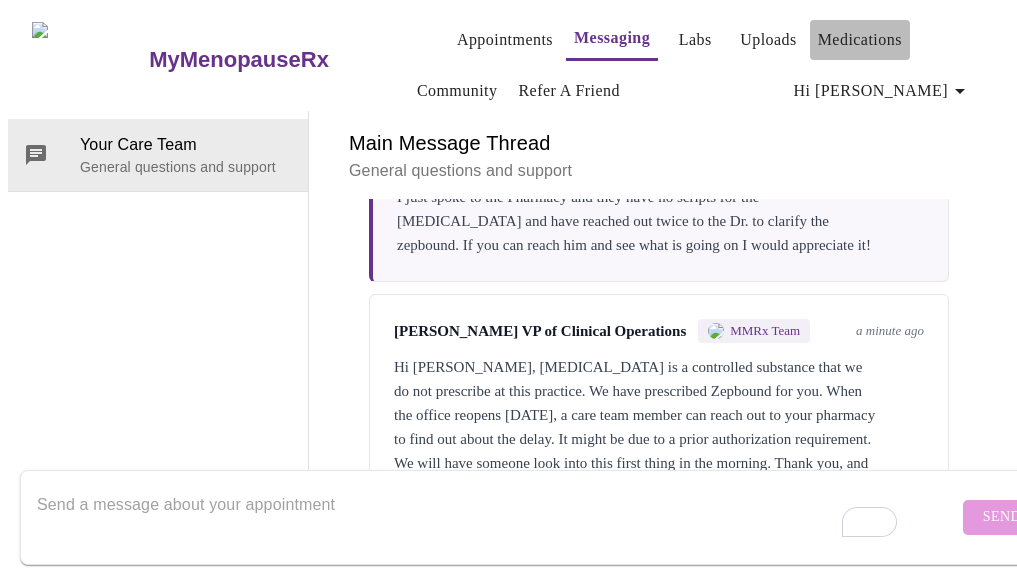 click on "Medications" at bounding box center (860, 40) 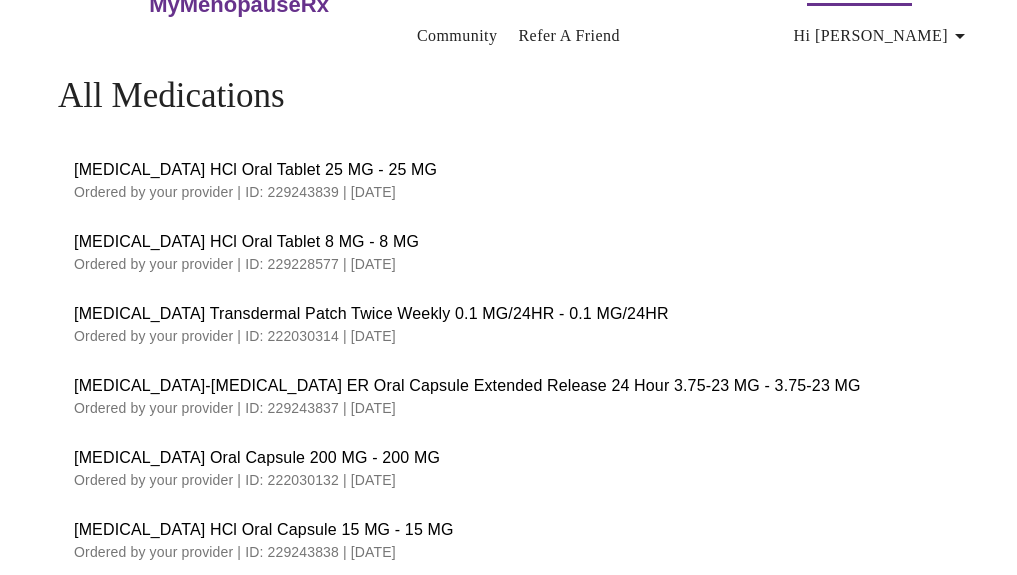 scroll, scrollTop: 74, scrollLeft: 0, axis: vertical 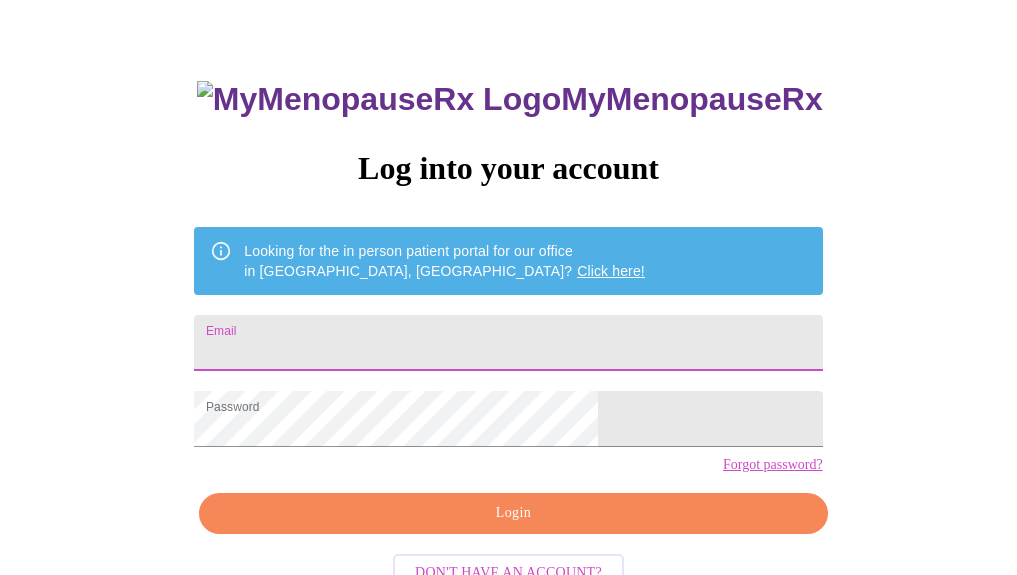 click on "Email" at bounding box center [508, 343] 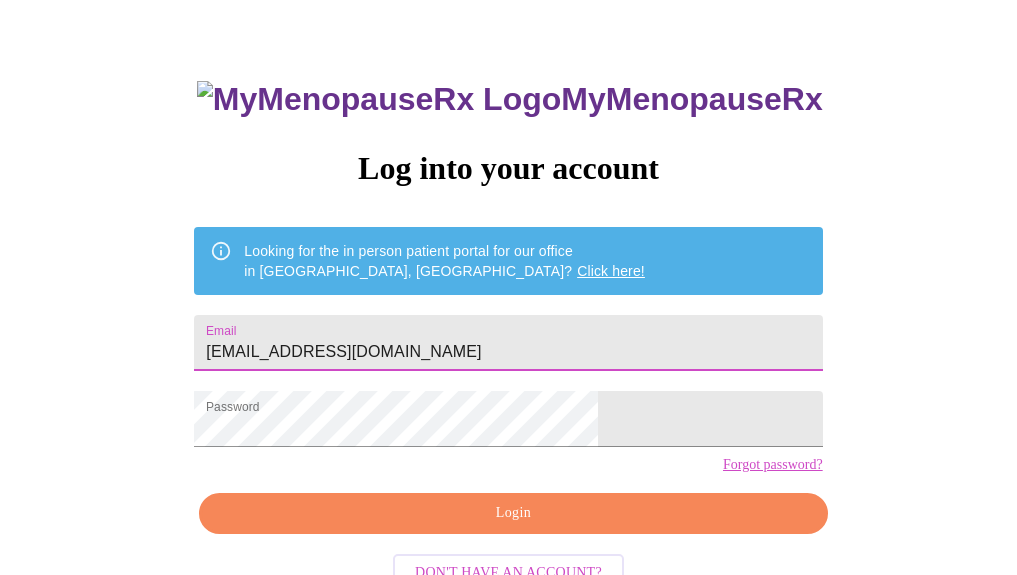 type on "[EMAIL_ADDRESS][DOMAIN_NAME]" 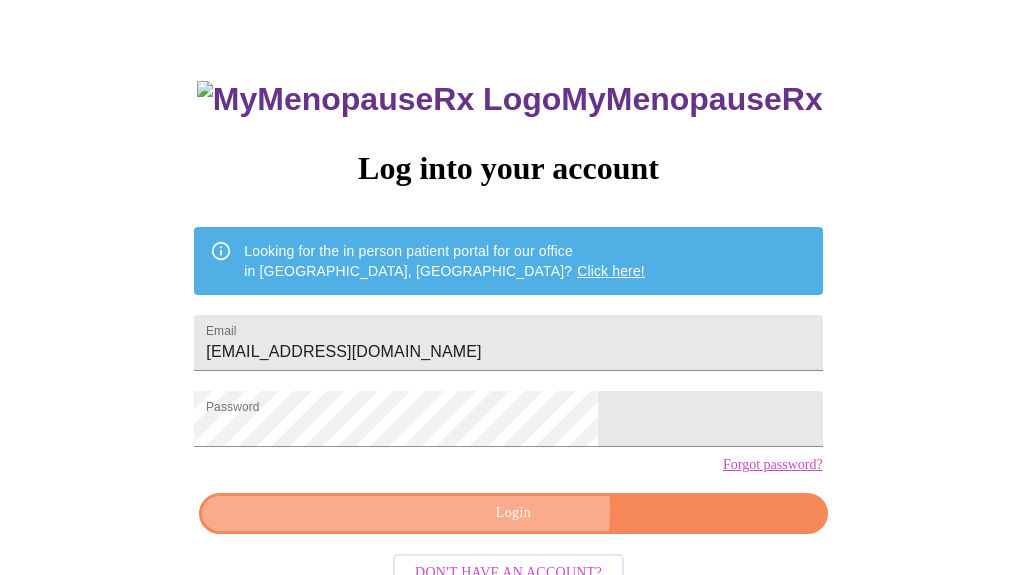 click on "Login" at bounding box center [513, 513] 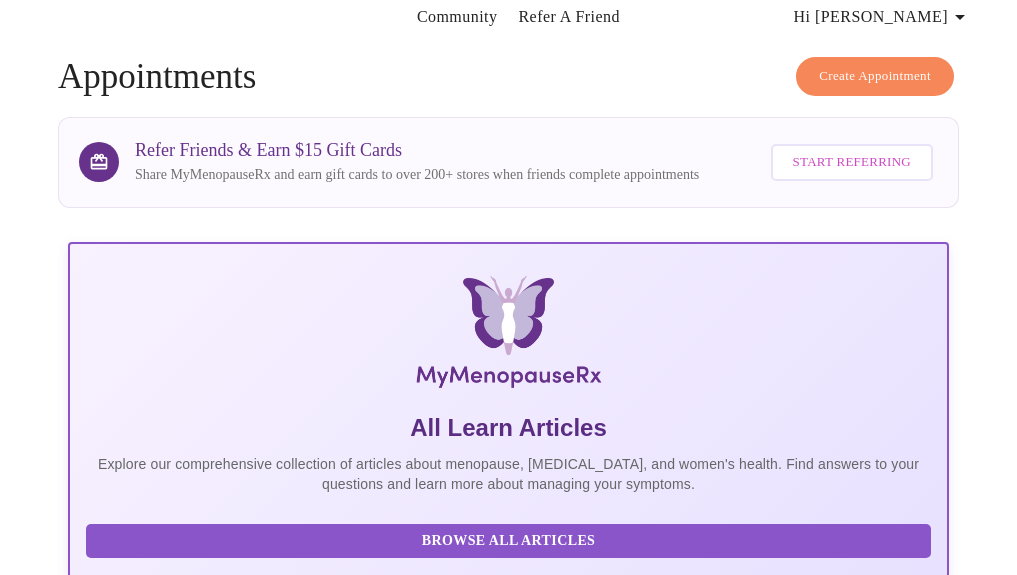 scroll, scrollTop: 0, scrollLeft: 0, axis: both 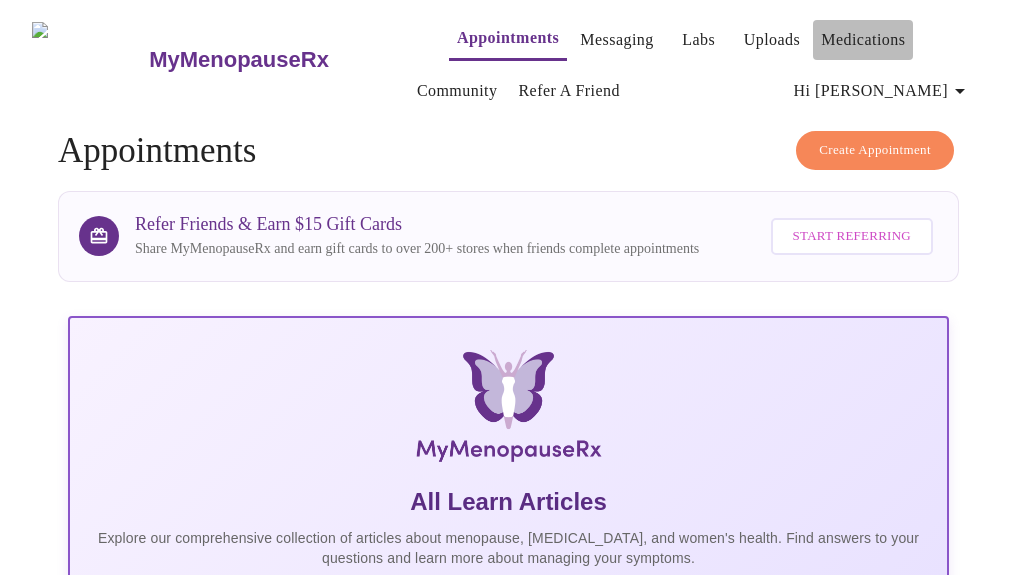 click on "Medications" at bounding box center (863, 40) 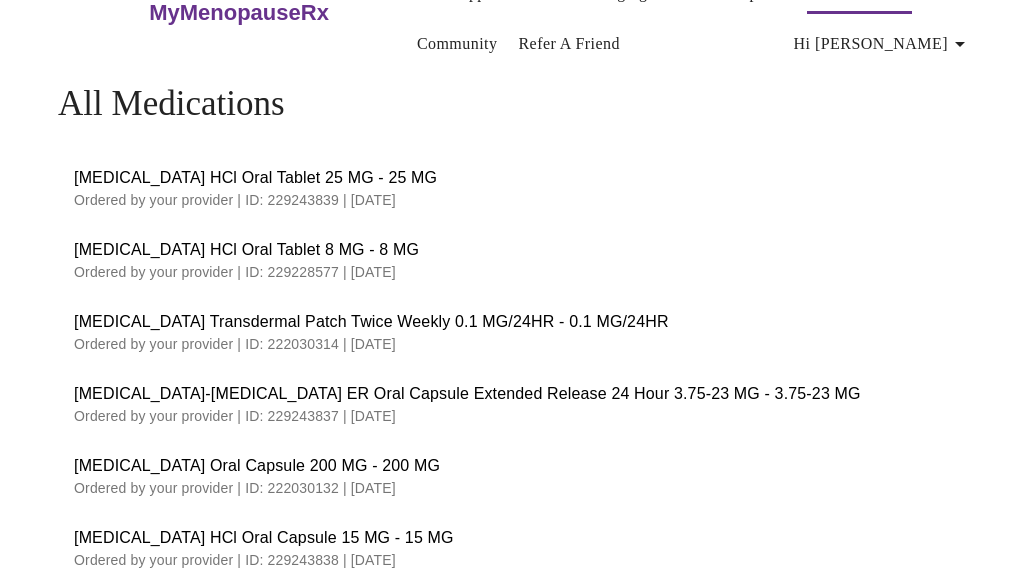 scroll, scrollTop: 0, scrollLeft: 0, axis: both 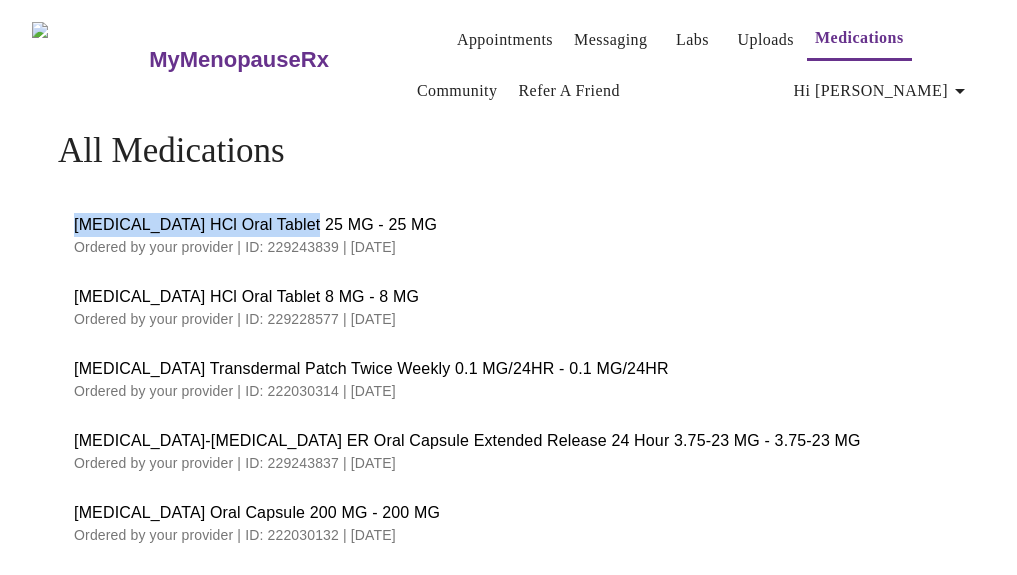 drag, startPoint x: 281, startPoint y: 219, endPoint x: 56, endPoint y: 226, distance: 225.10886 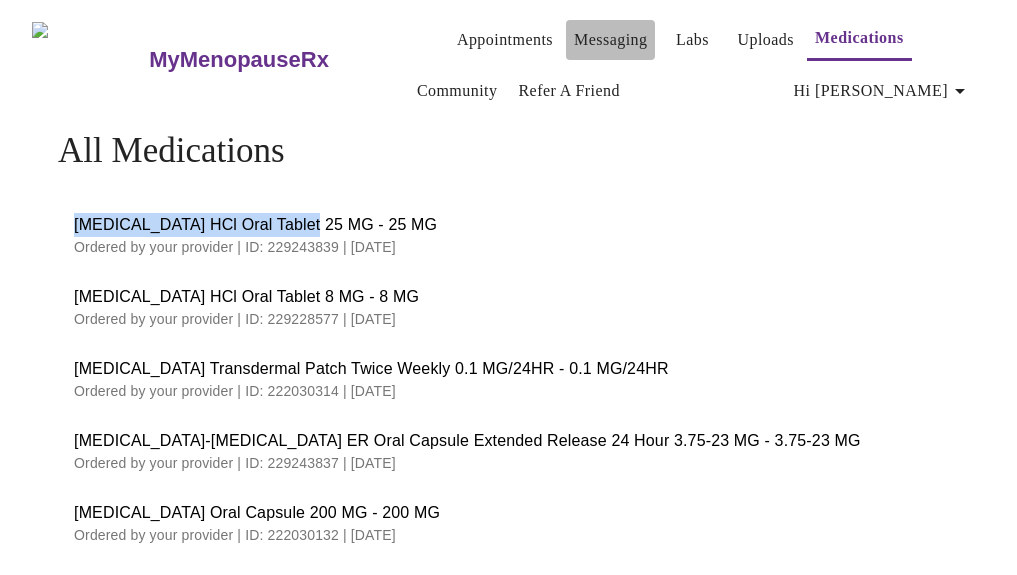 click on "Messaging" at bounding box center [610, 40] 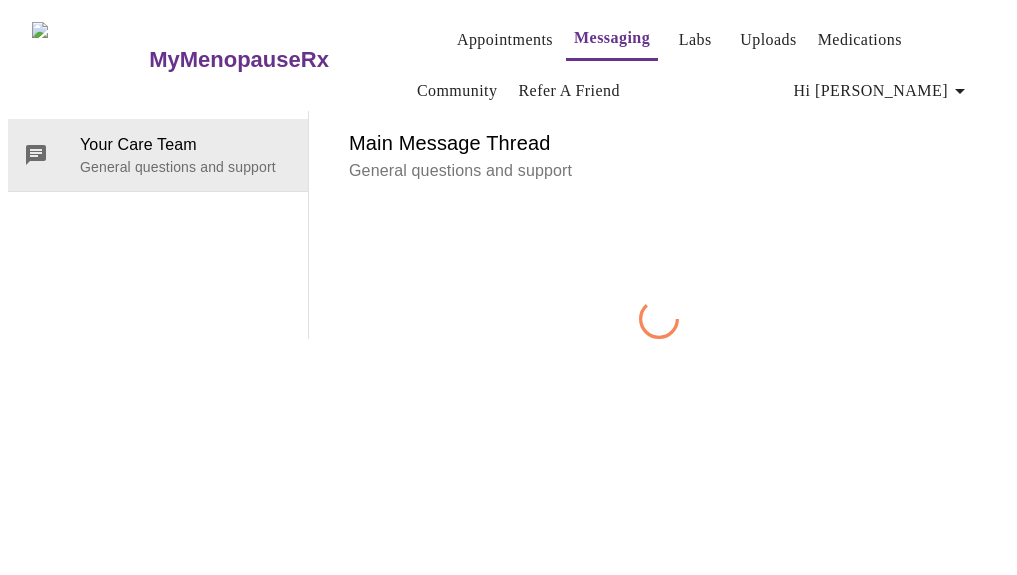 scroll, scrollTop: 103, scrollLeft: 0, axis: vertical 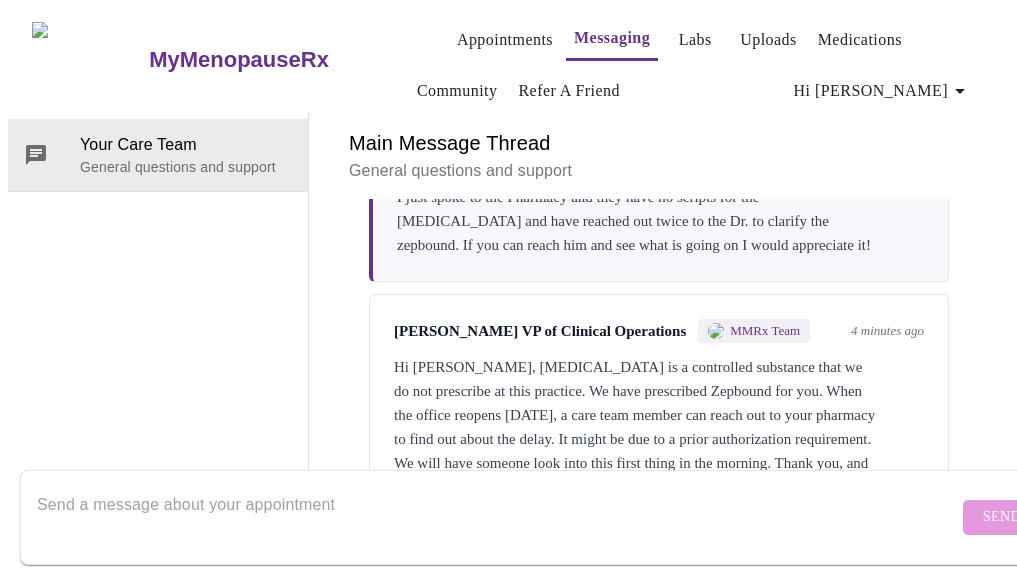 click at bounding box center (497, 517) 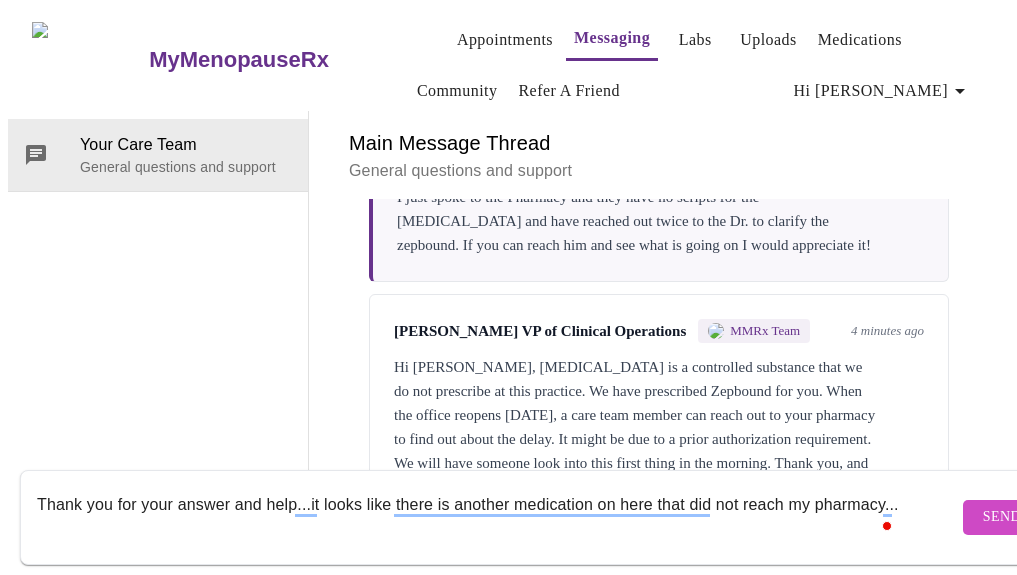 paste on "Diethylpropion HCl Oral Tablet 25 MG - 25 MG
Ordered by your provider | ID: 229243839 | 07/17/2025" 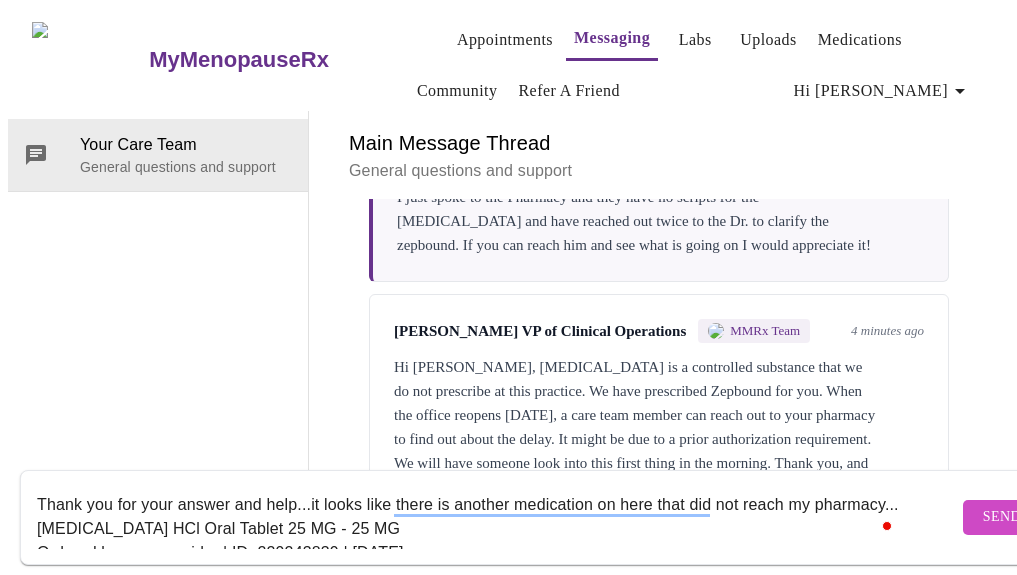 scroll, scrollTop: 13, scrollLeft: 0, axis: vertical 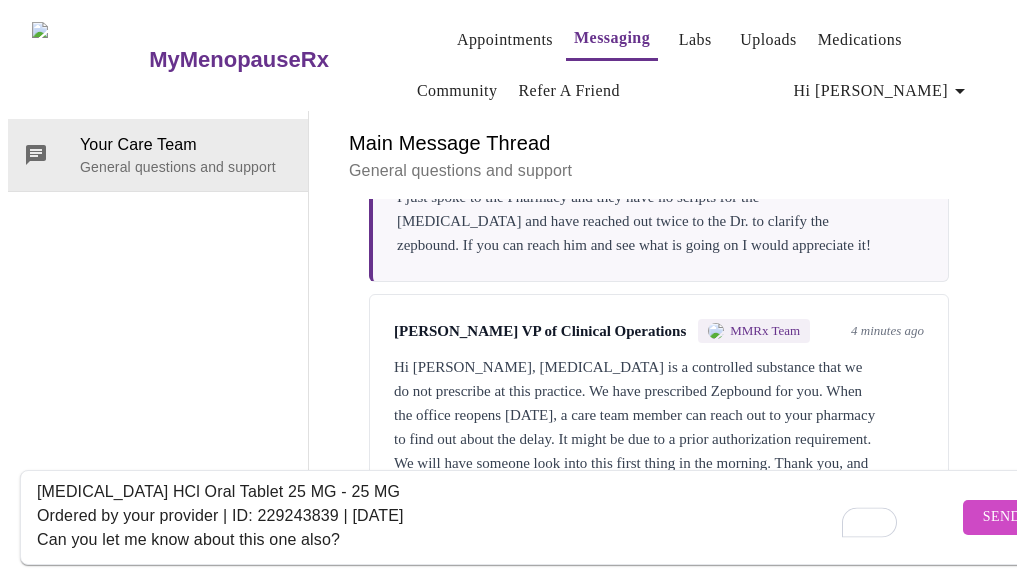 type on "Thank you for your answer and help...it looks like there is another medication on here that did not reach my pharmacy...Diethylpropion HCl Oral Tablet 25 MG - 25 MG
Ordered by your provider | ID: 229243839 | 07/17/2025
Can you let me know about this one also?" 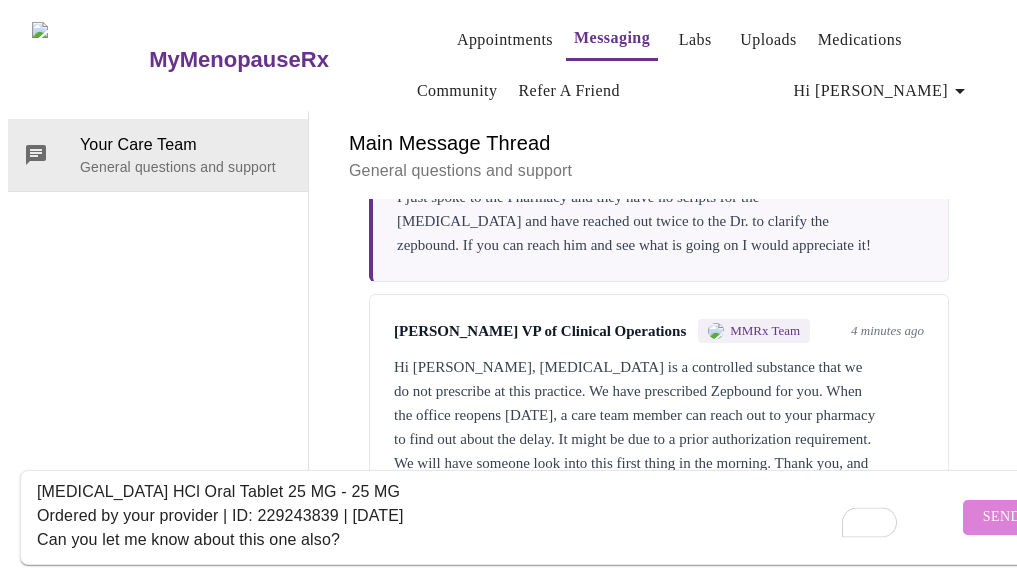 click on "Send" at bounding box center [1002, 517] 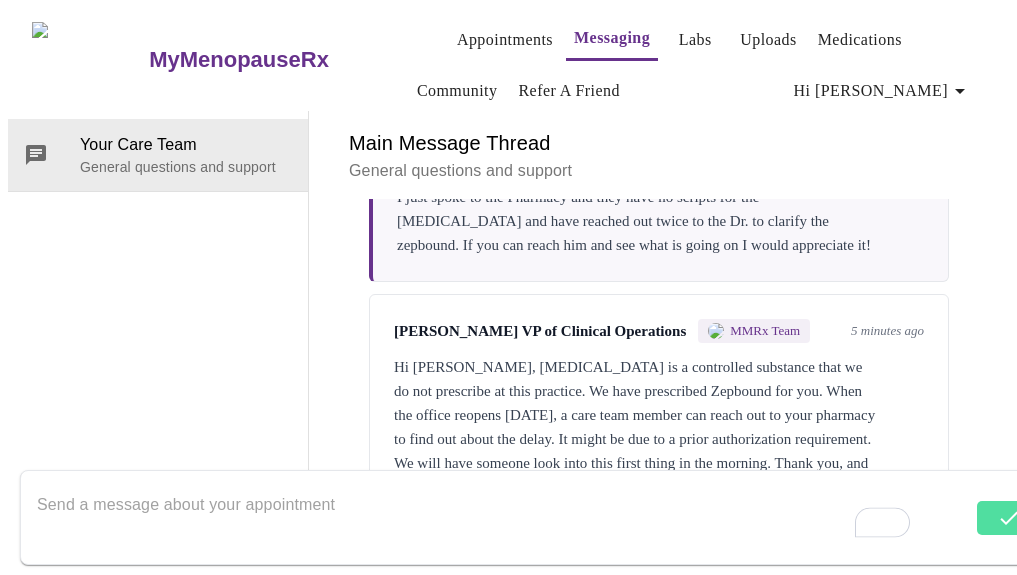 scroll, scrollTop: 0, scrollLeft: 0, axis: both 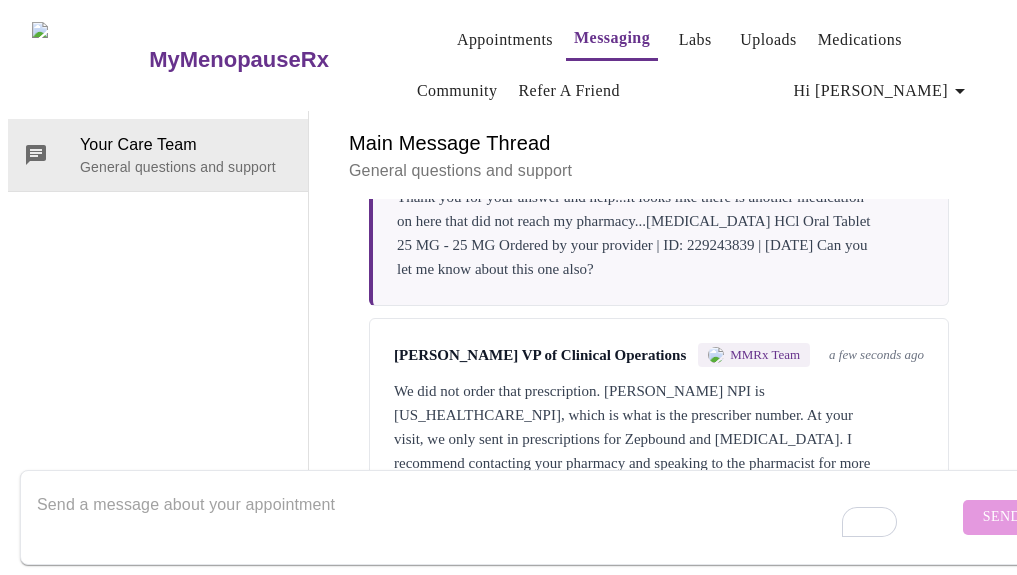 click at bounding box center [497, 517] 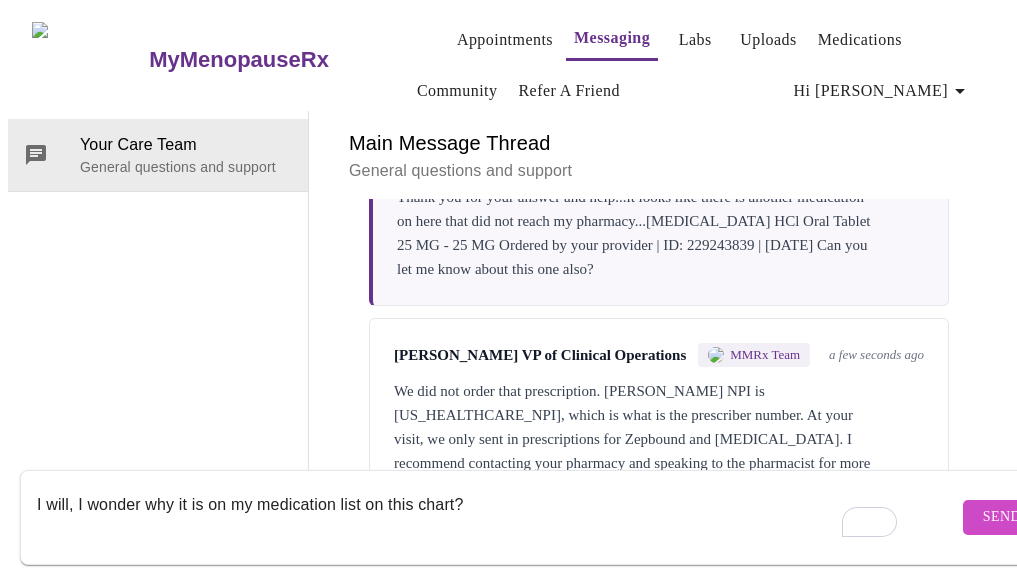 scroll, scrollTop: 0, scrollLeft: 0, axis: both 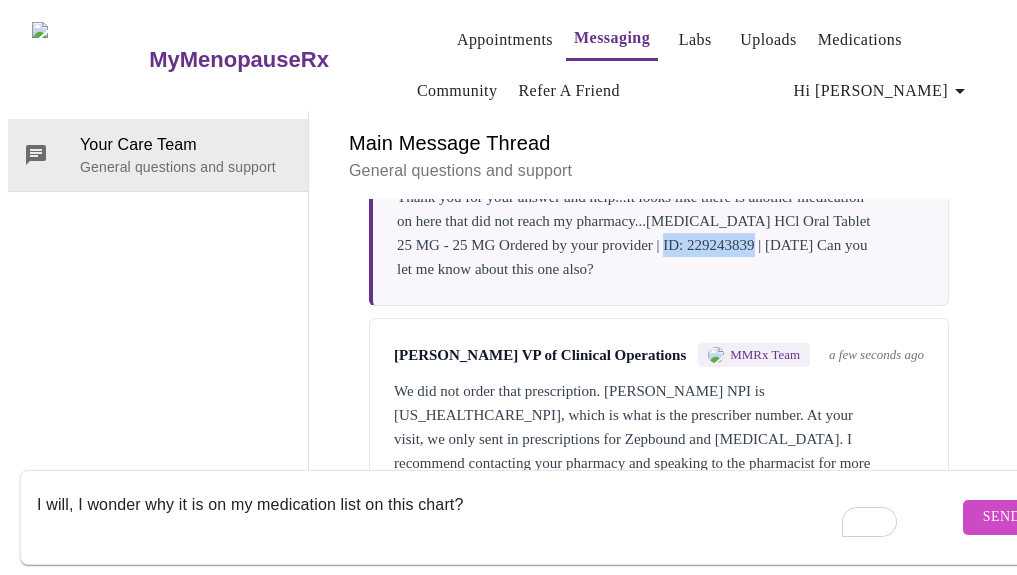 drag, startPoint x: 866, startPoint y: 215, endPoint x: 756, endPoint y: 215, distance: 110 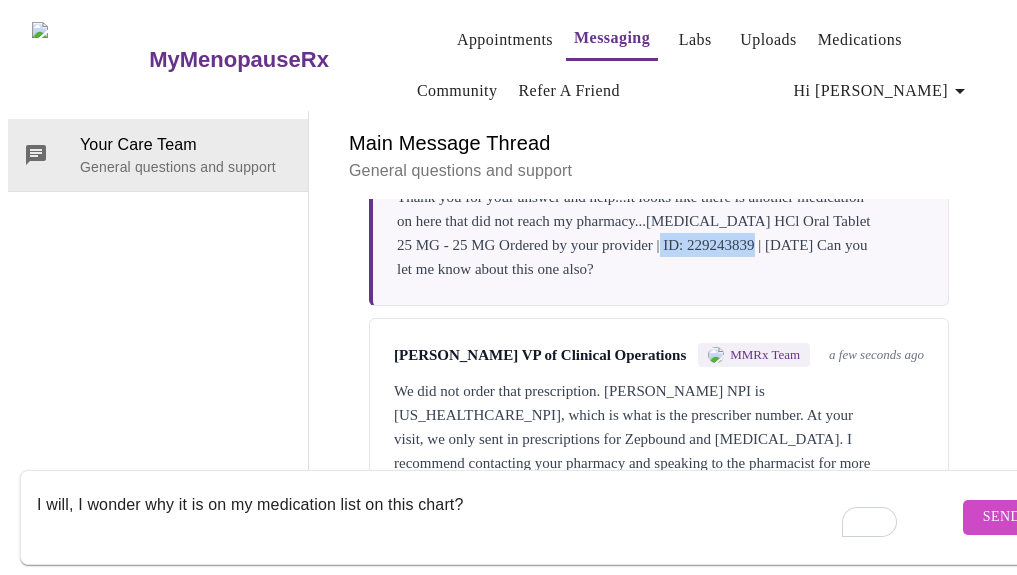 copy on "ID: 229243839" 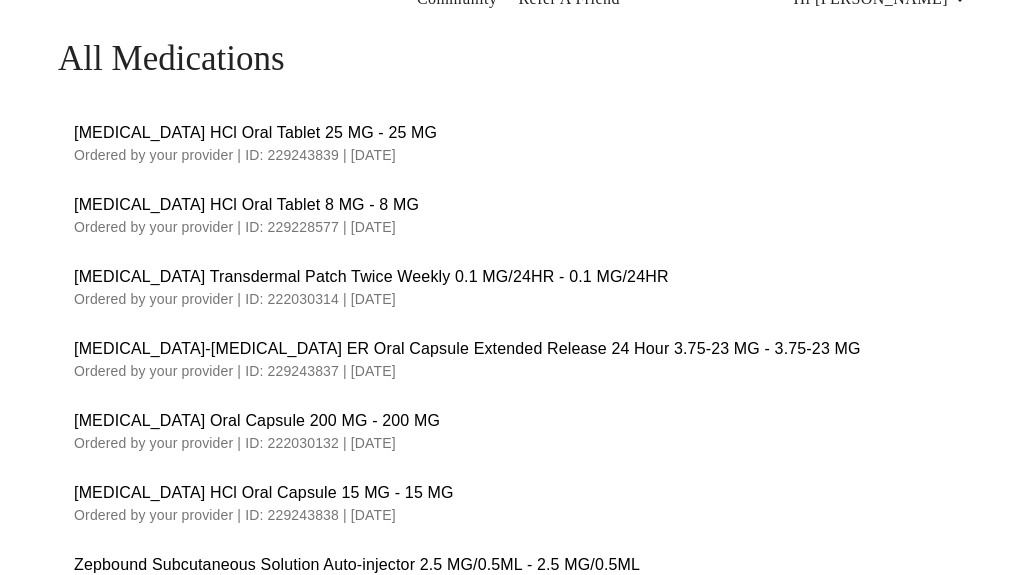 scroll, scrollTop: 0, scrollLeft: 0, axis: both 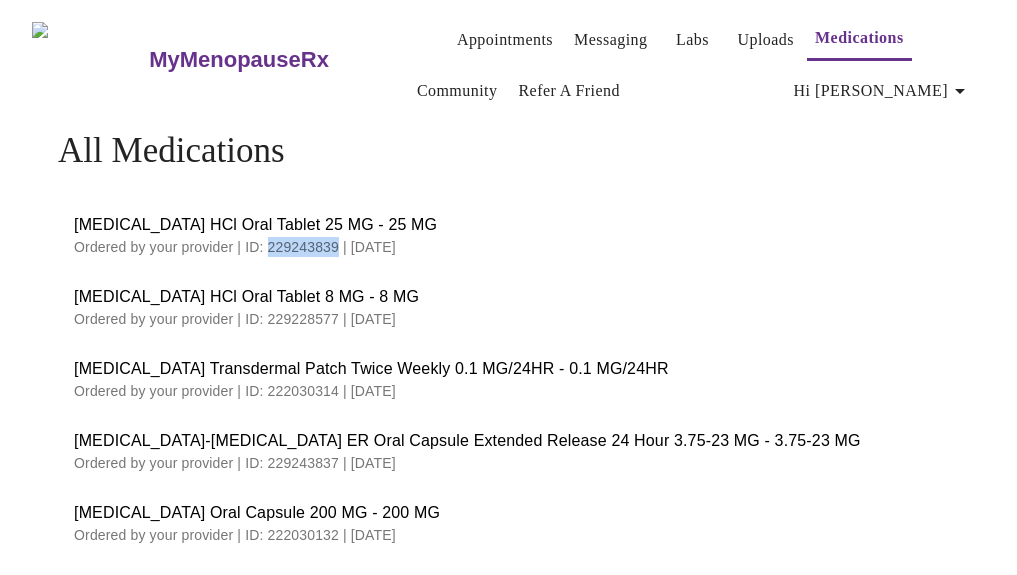 drag, startPoint x: 325, startPoint y: 243, endPoint x: 254, endPoint y: 251, distance: 71.44928 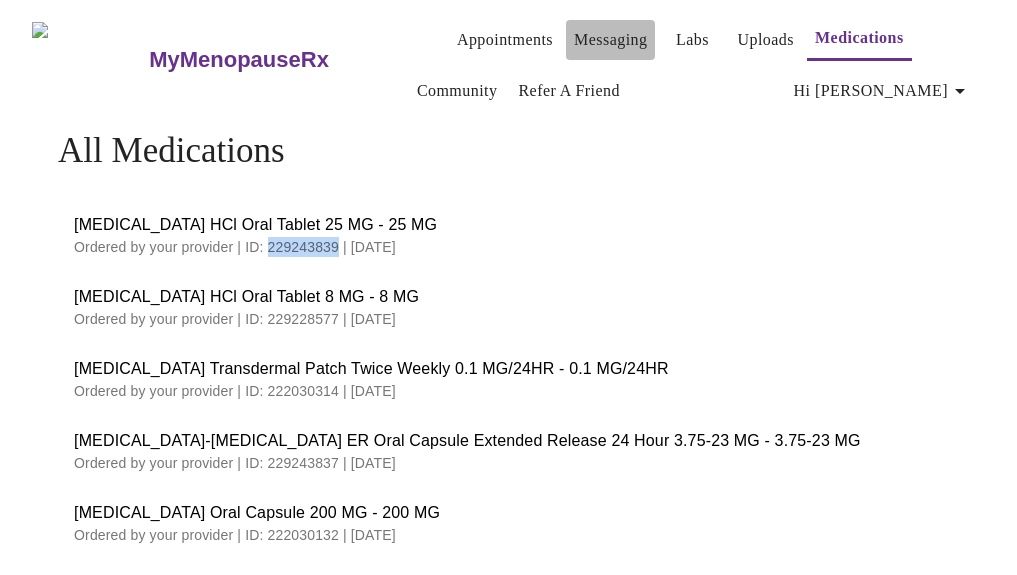 click on "Messaging" at bounding box center [610, 40] 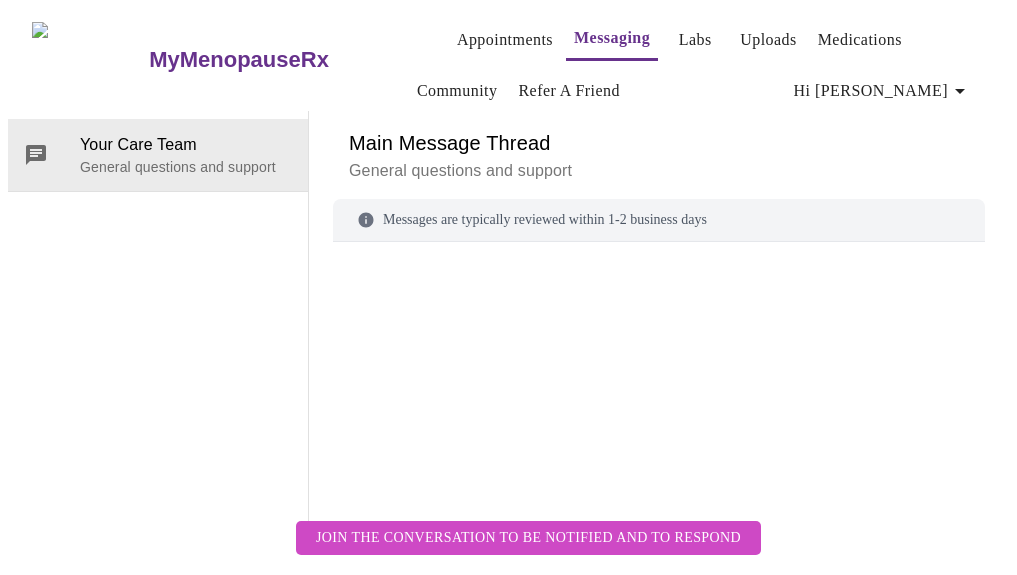 scroll, scrollTop: 103, scrollLeft: 0, axis: vertical 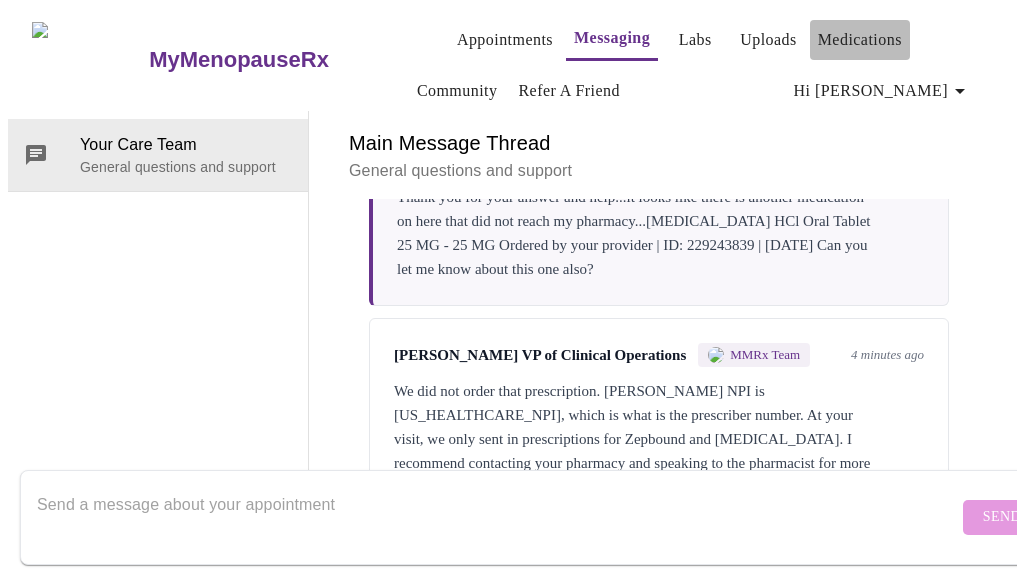 click on "Medications" at bounding box center (860, 40) 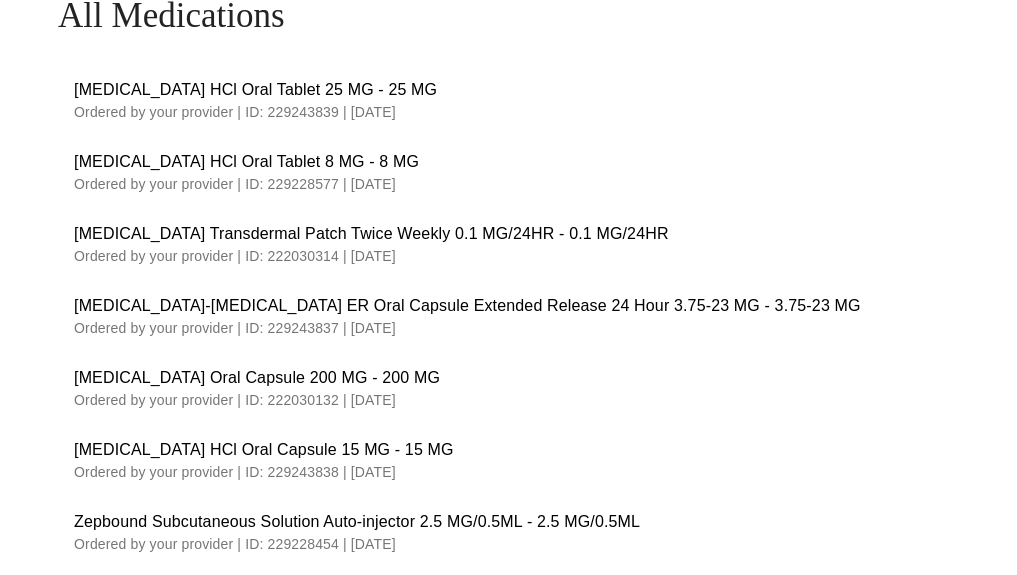 scroll, scrollTop: 140, scrollLeft: 0, axis: vertical 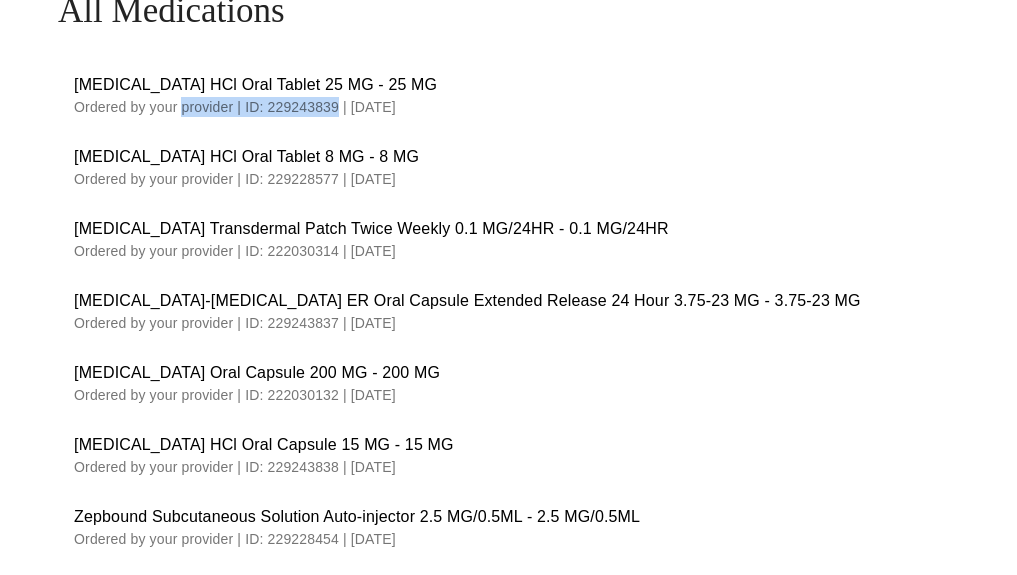 drag, startPoint x: 326, startPoint y: 102, endPoint x: 170, endPoint y: 101, distance: 156.0032 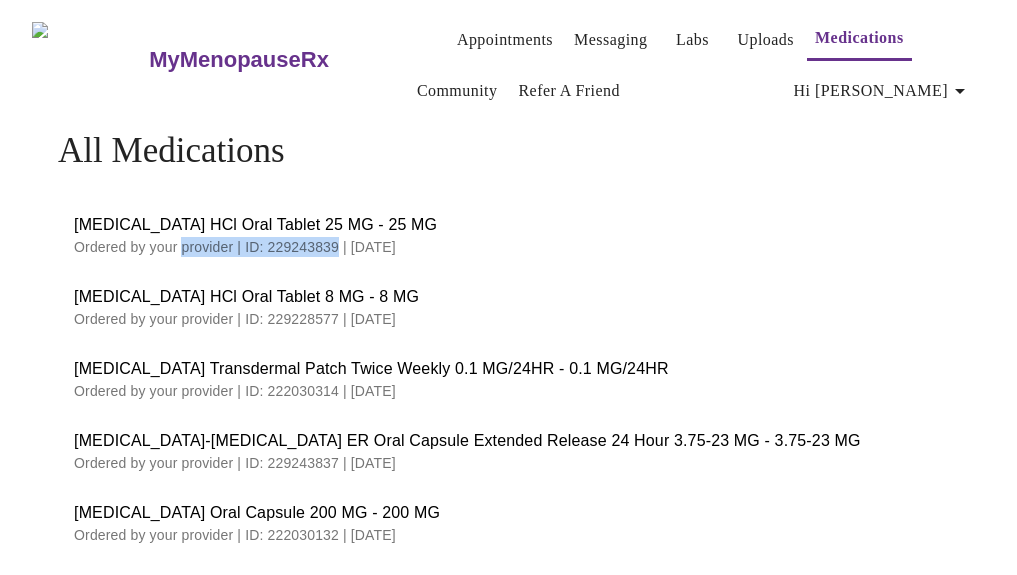 click on "Messaging" at bounding box center (610, 40) 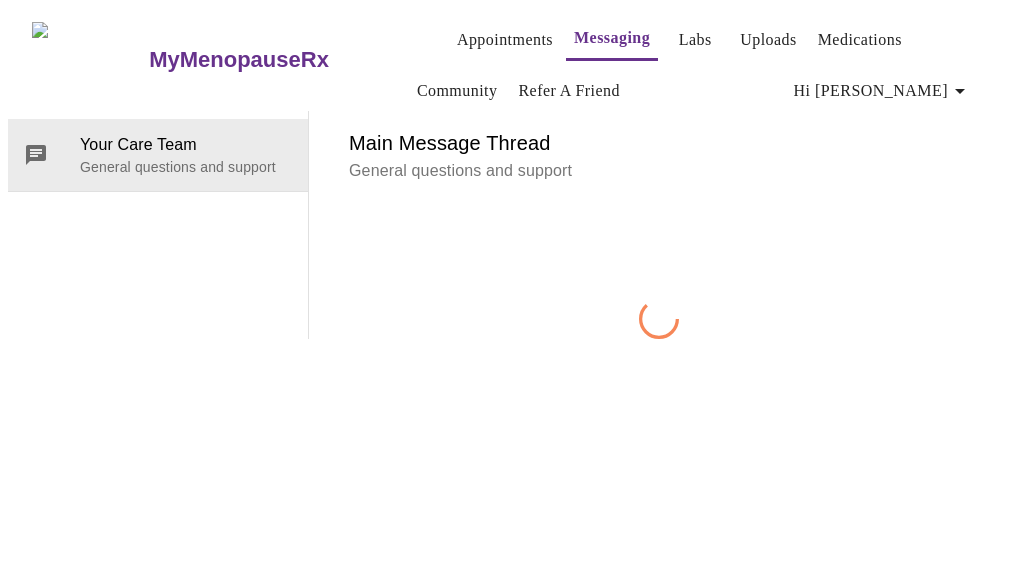 scroll, scrollTop: 103, scrollLeft: 0, axis: vertical 